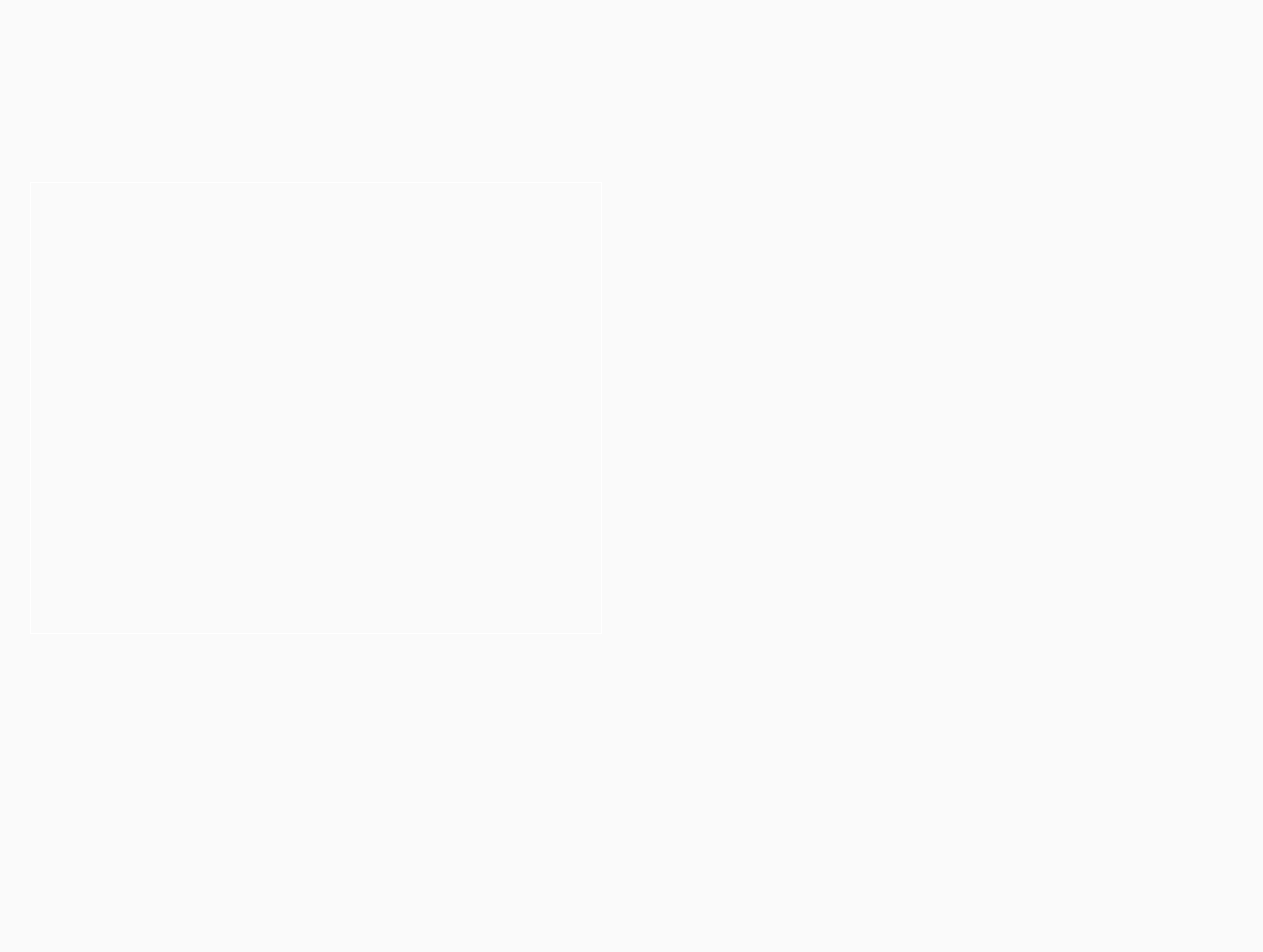 scroll, scrollTop: 0, scrollLeft: 0, axis: both 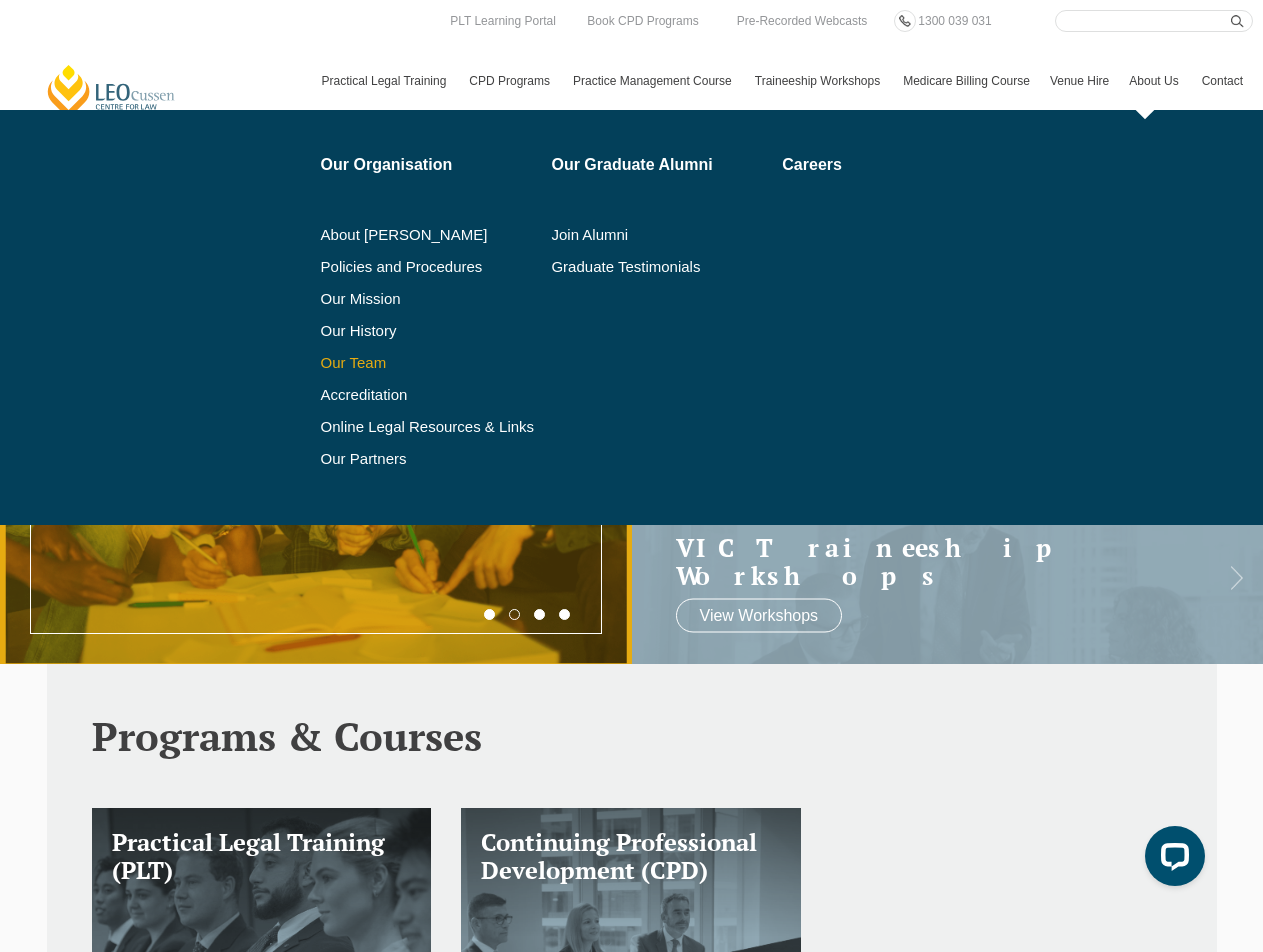 click on "Our Team" at bounding box center (429, 363) 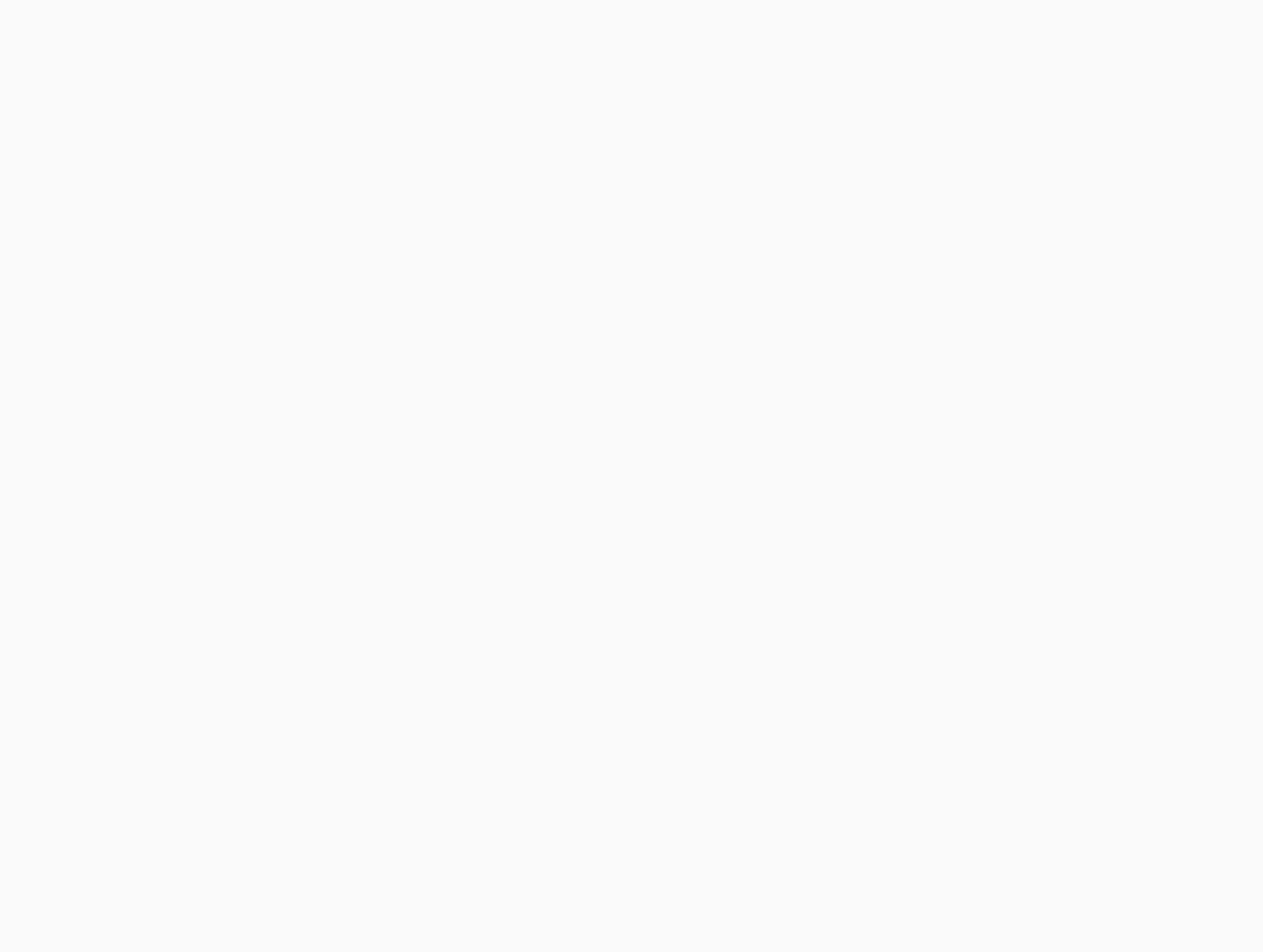 scroll, scrollTop: 0, scrollLeft: 0, axis: both 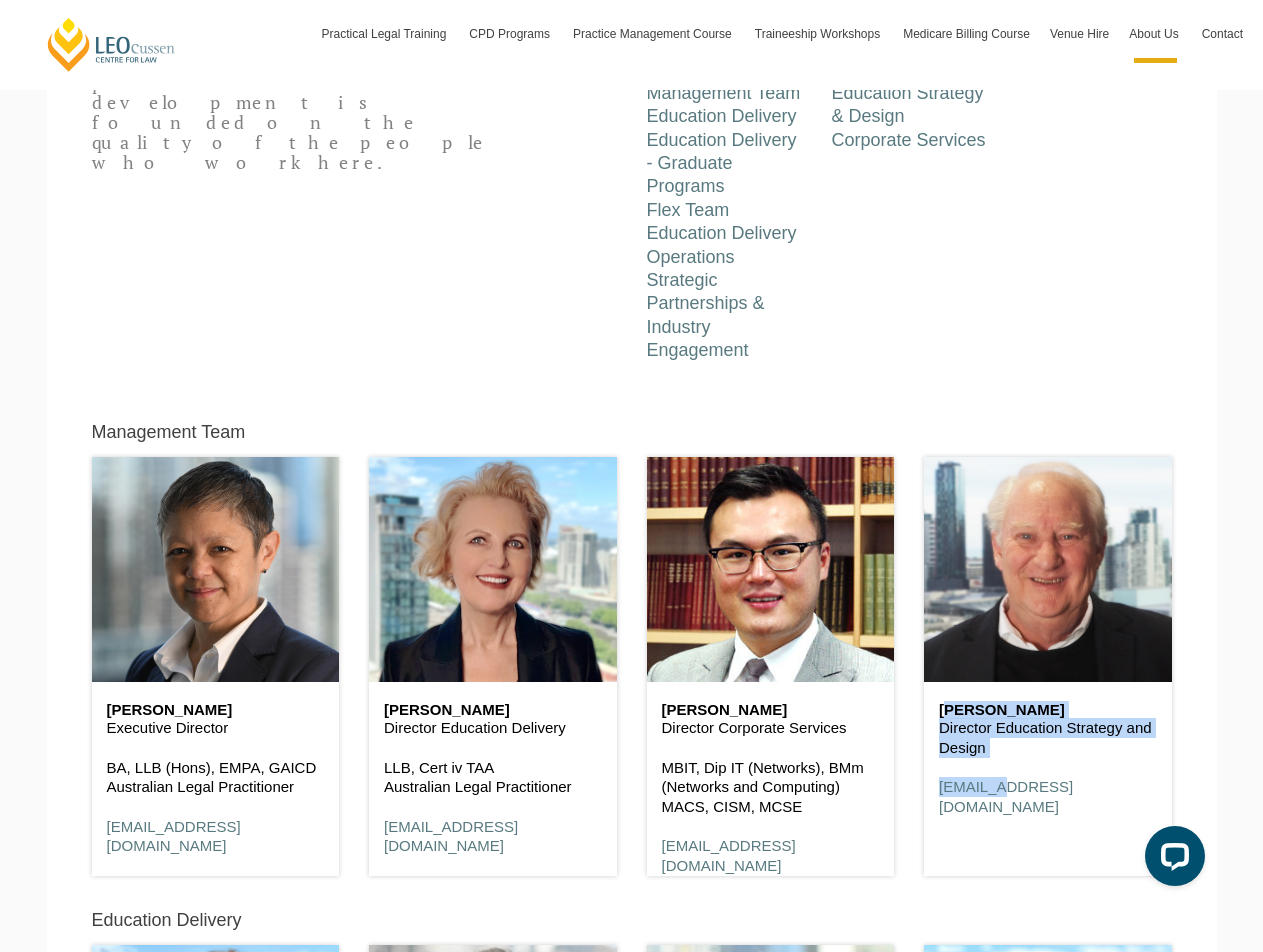 drag, startPoint x: 991, startPoint y: 740, endPoint x: 939, endPoint y: 685, distance: 75.690155 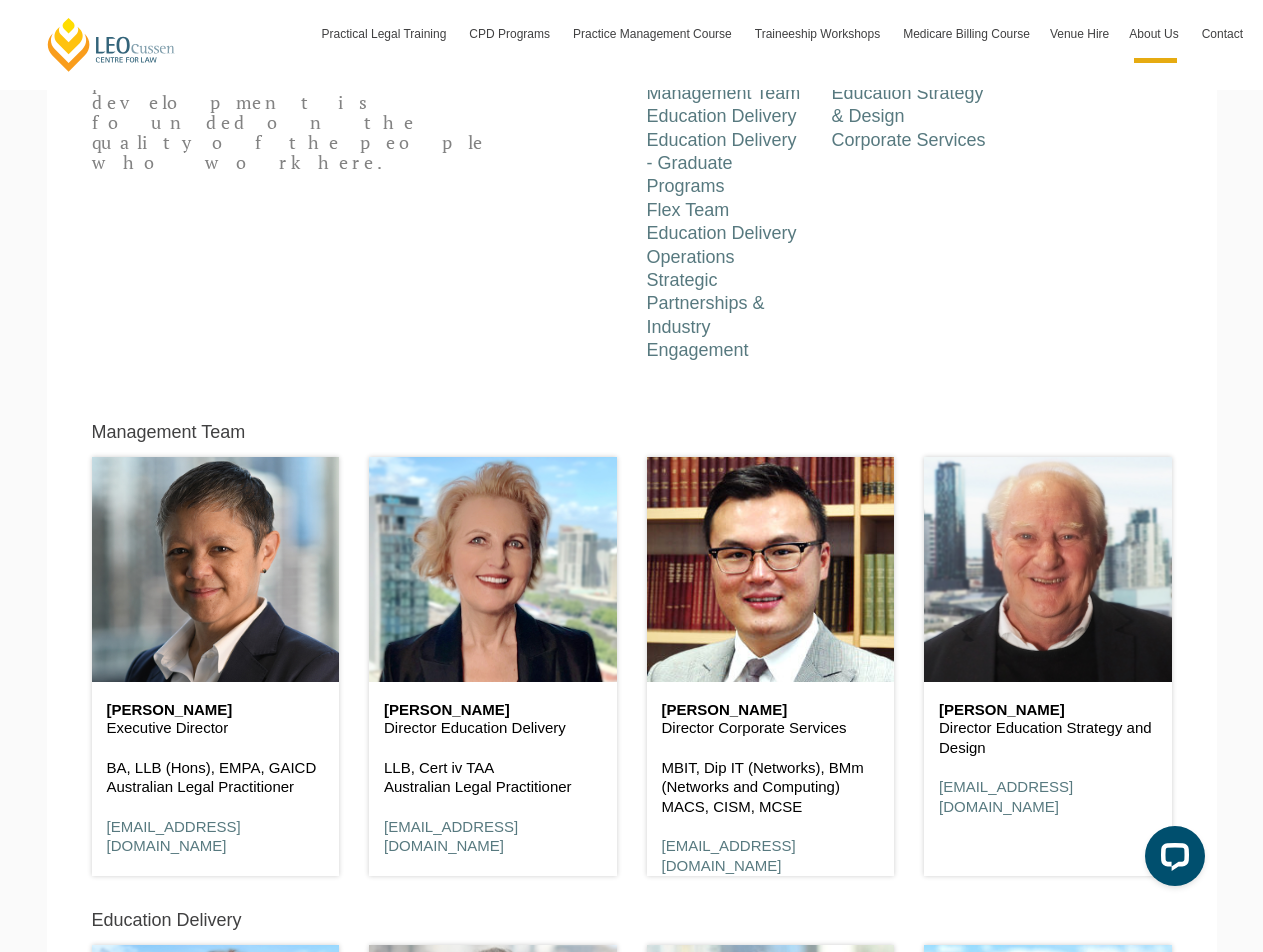 click on "Donald Feaver     Director Education Strategy and Design       dfeaver@leocussen.edu.au" at bounding box center (1048, 759) 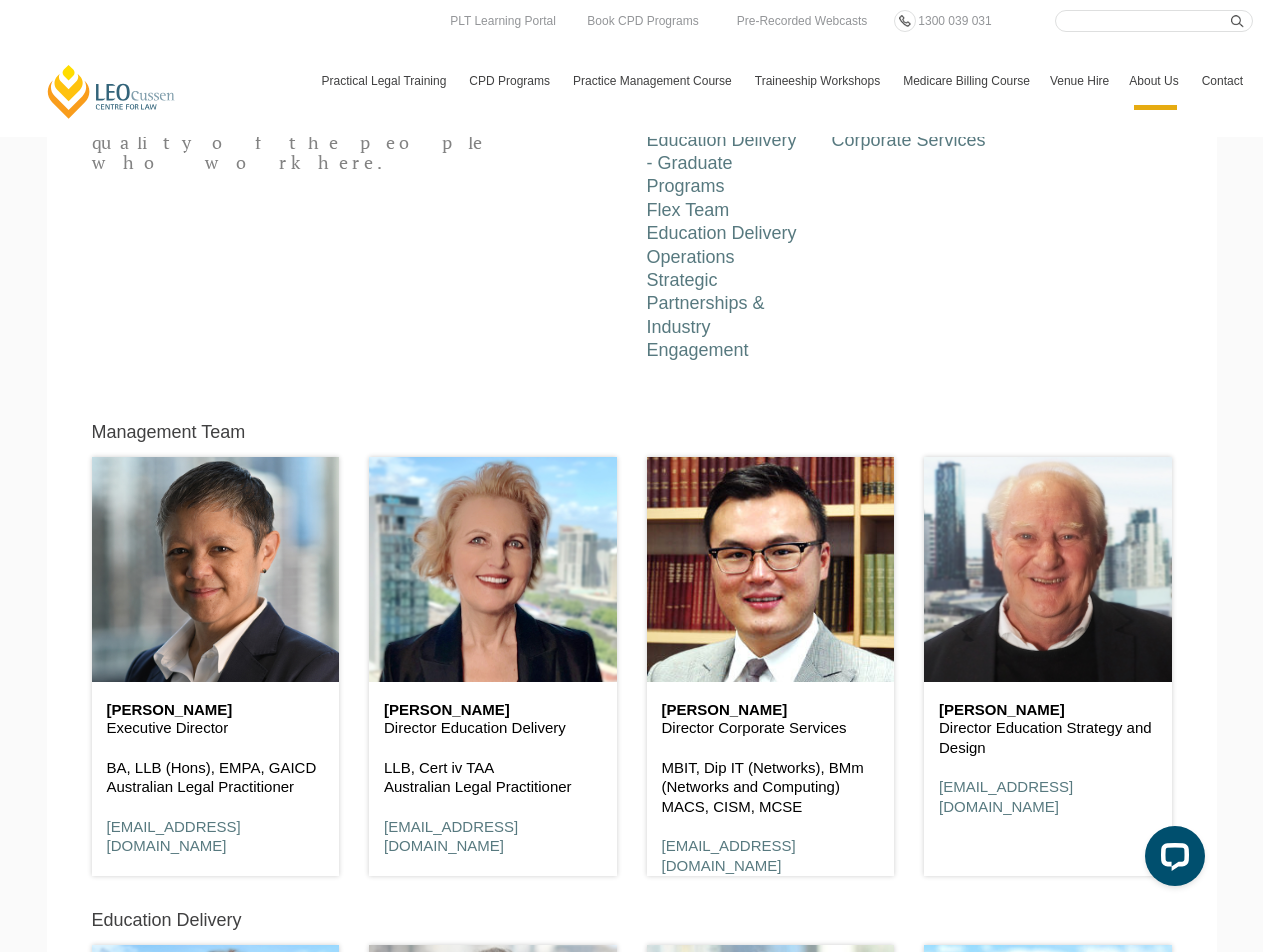 click on "Leo Cussen Centre for Law                             Search here               Practical Legal Training     Our Practical Legal Training Program     Program Dates & Fees   Chat with us   2025 PLT Program Guide   FAQs   International Students & Lawyers   Concurrent Study   Professional Placement   PLT Single Topics   Employers       Locations & Course Options     PLT VIC   PLT ACT   PLT WA   PLT QLD   PLT SA   PLT NSW       Virtual Internships   Enrol Now       CPD Programs     CPD Programs Overview     Victoria CPD Programs   National CPD Programs     By CPD Category     Substantive Law   Professional Skills   Ethics & Professional Responsibility   Practice Management & Business Skills               Continuing Professional Development (CPD) Courses     By Practice Area of Law     Criminal   Wills, Trusts & Succession Planning   Tax   Litigation & Advocacy   Ethics   Corporate   View All       By Type     Workshops   Conferences   Seminars   Intensives   Online Intensives" at bounding box center (631, 6245) 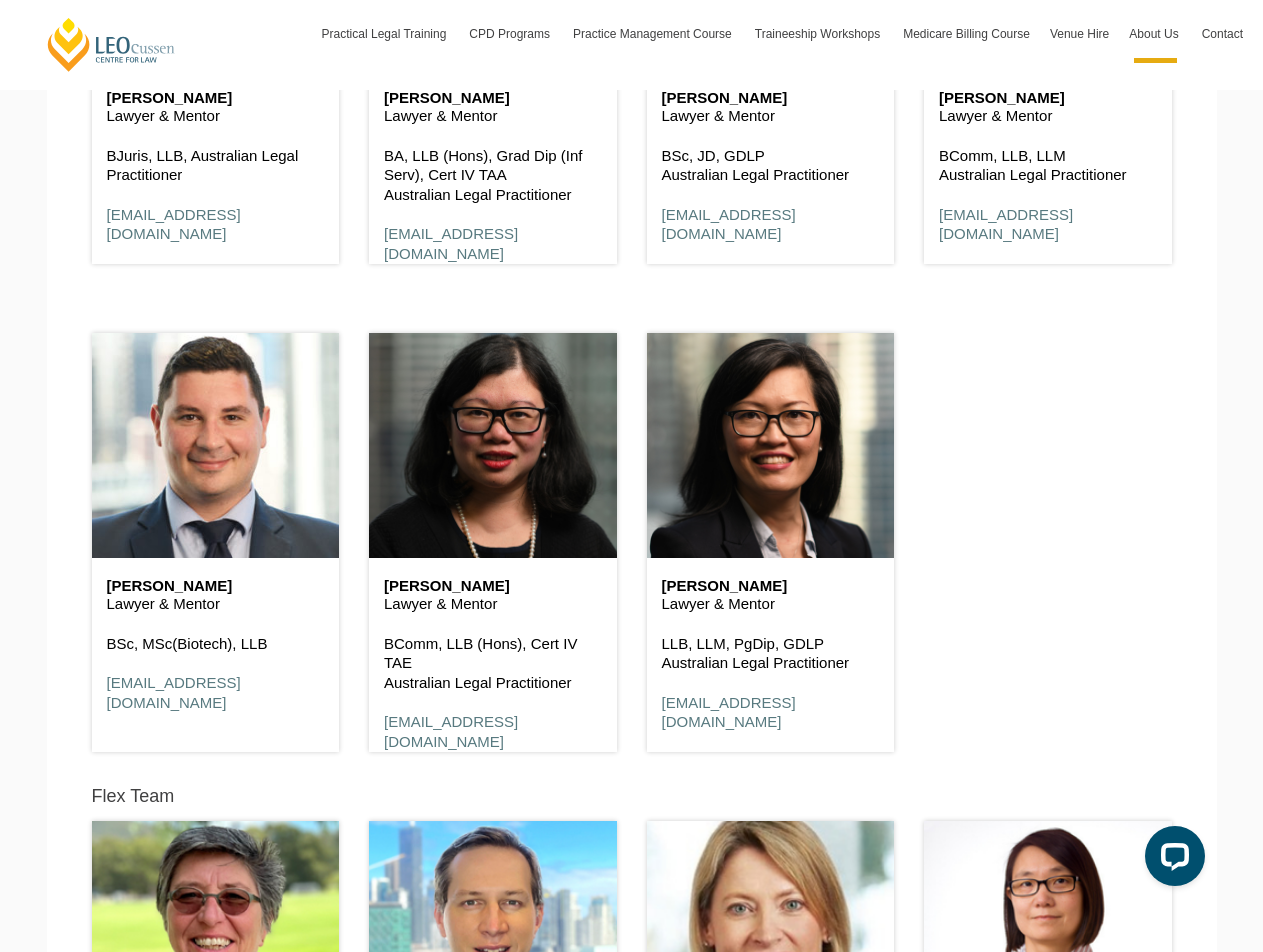 scroll, scrollTop: 4200, scrollLeft: 0, axis: vertical 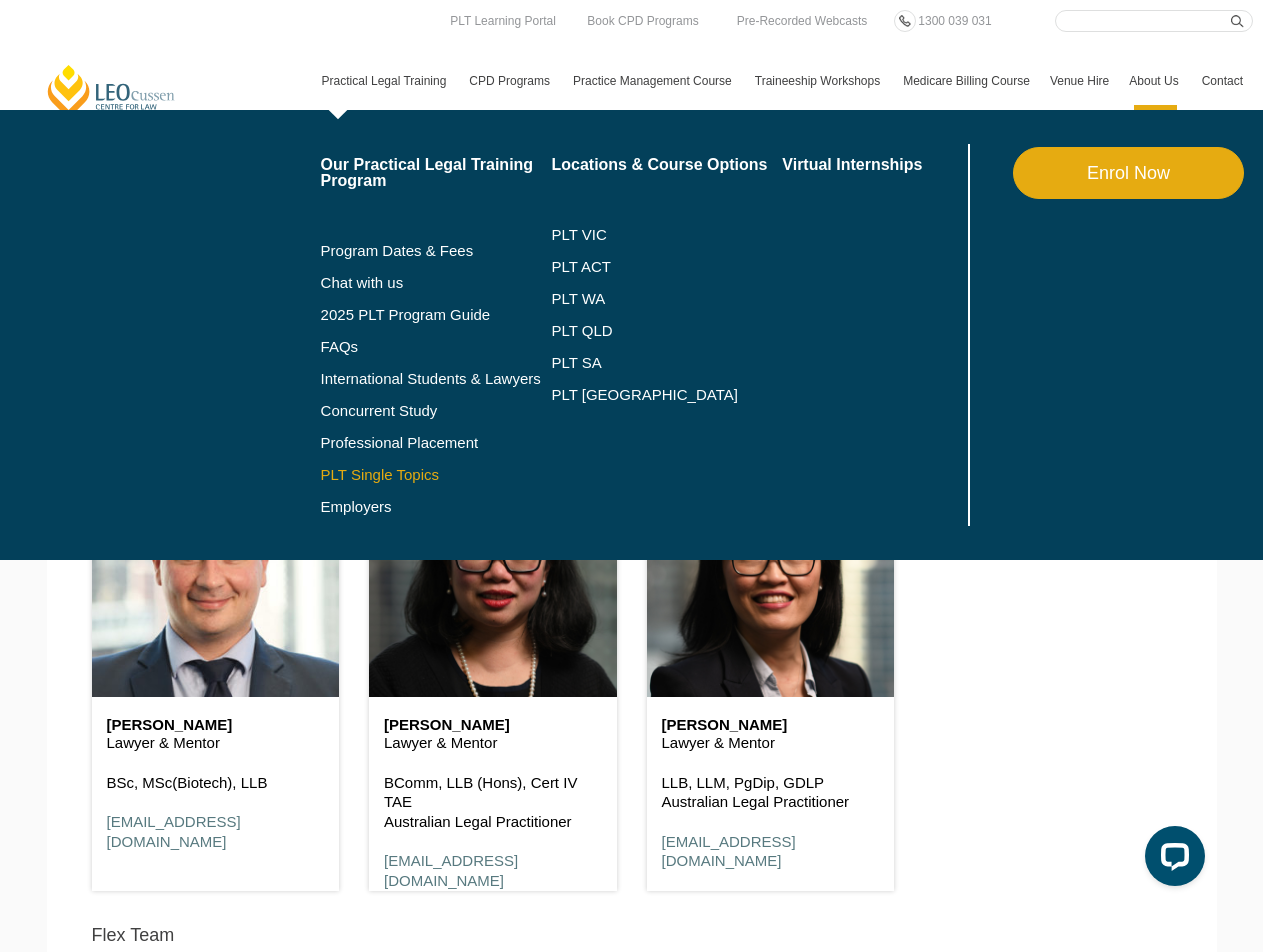 click on "PLT Single Topics" at bounding box center (436, 475) 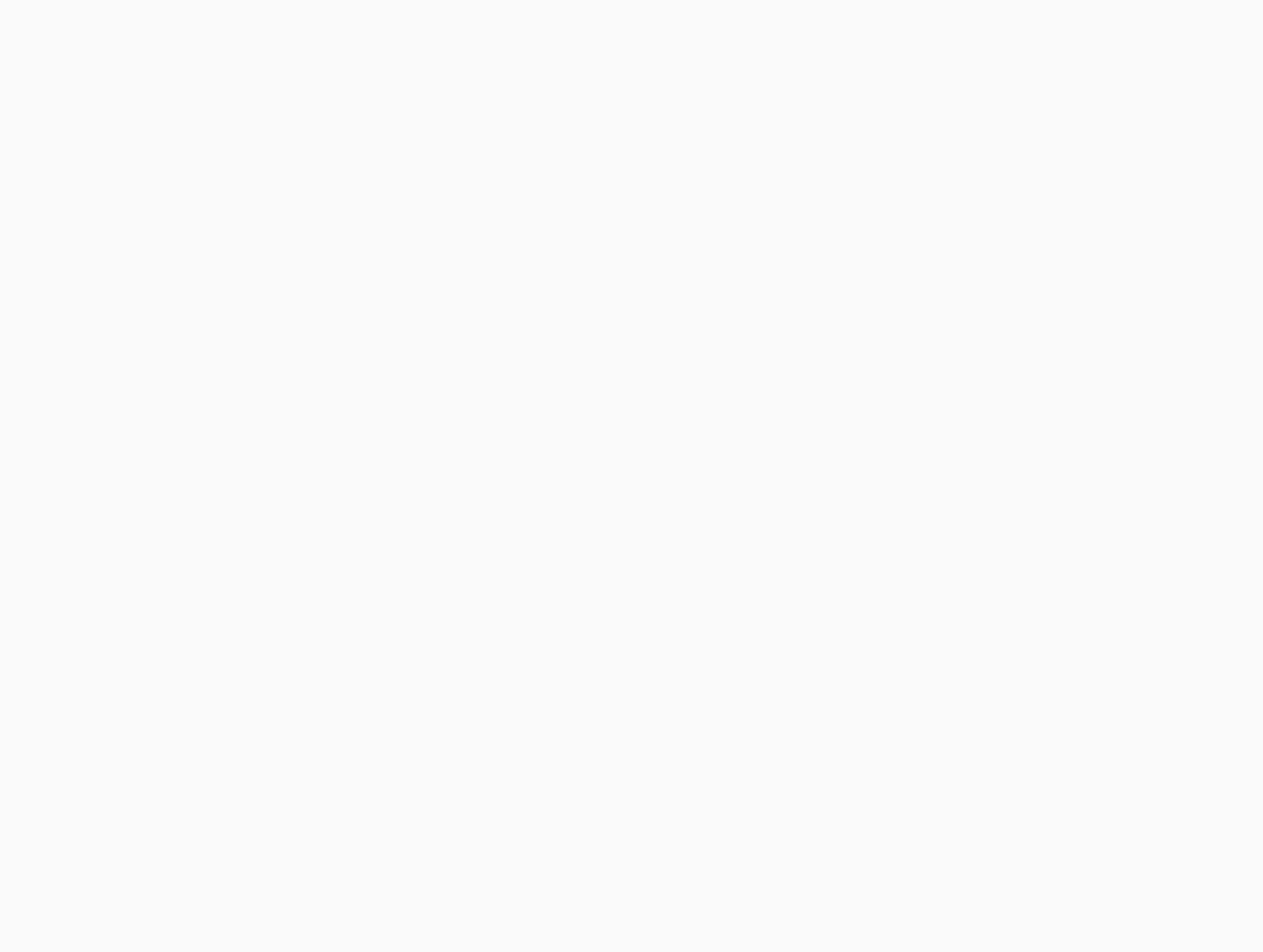 scroll, scrollTop: 0, scrollLeft: 0, axis: both 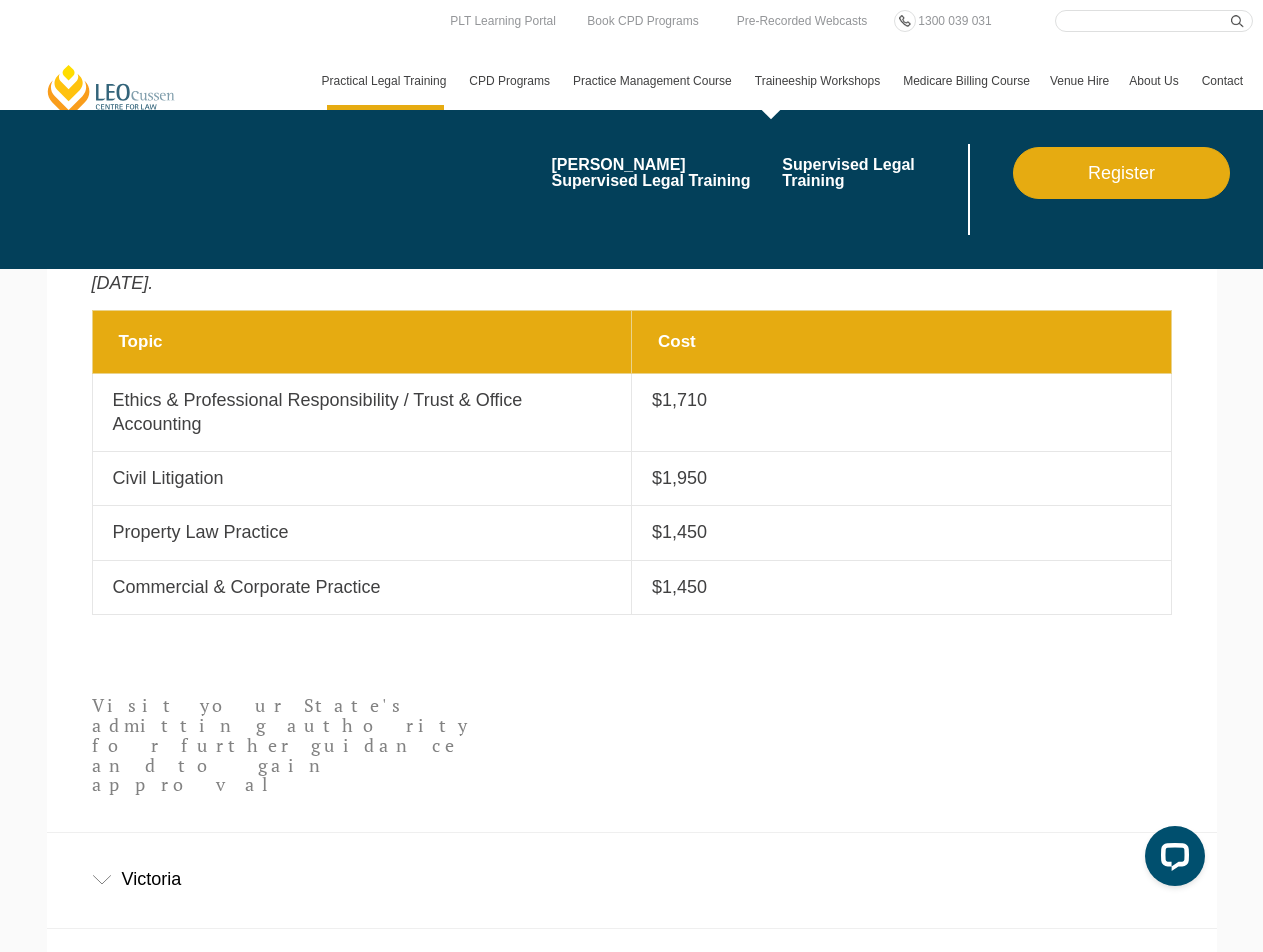 click on "Traineeship Workshops" at bounding box center [819, 81] 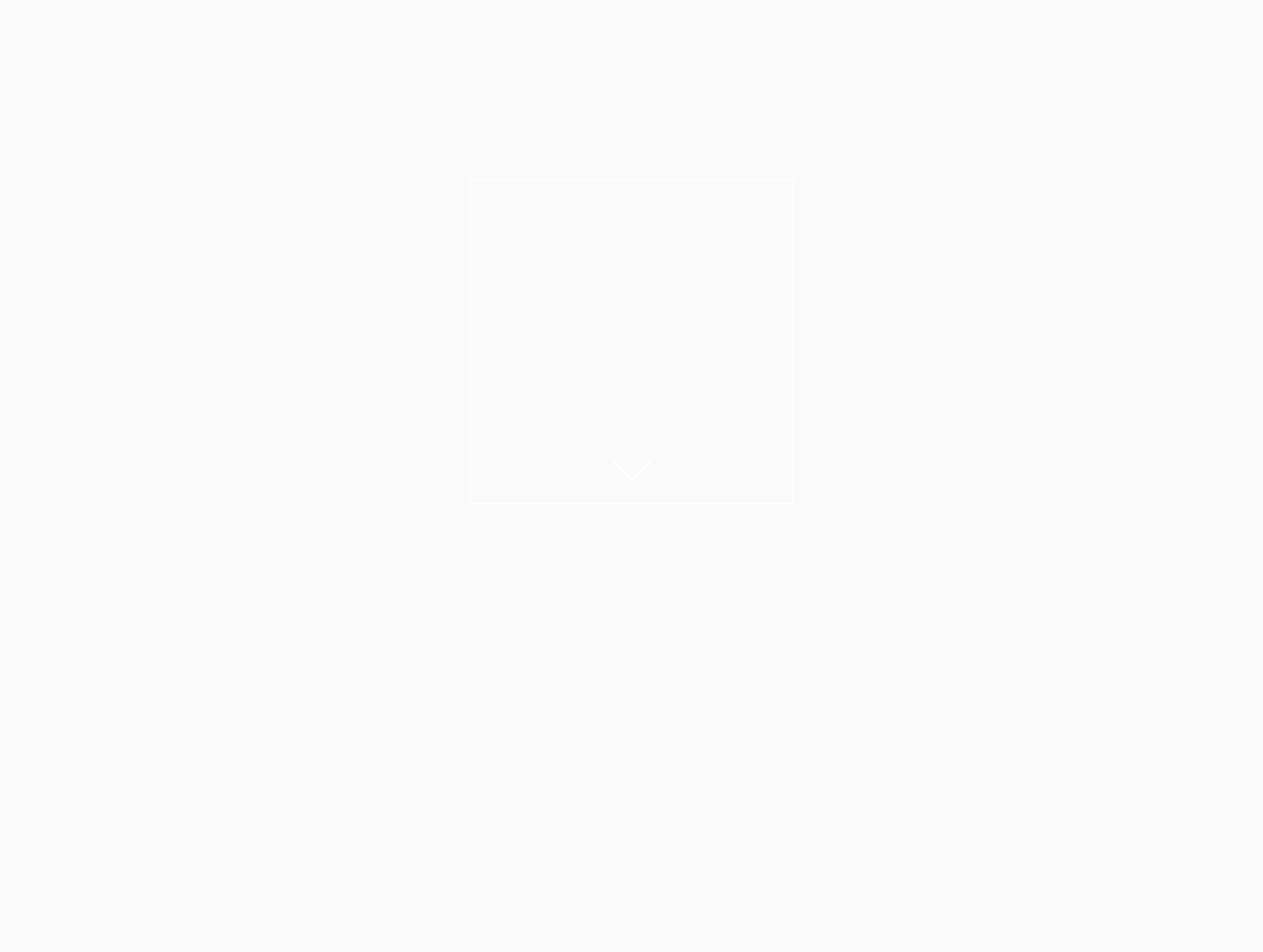 scroll, scrollTop: 0, scrollLeft: 0, axis: both 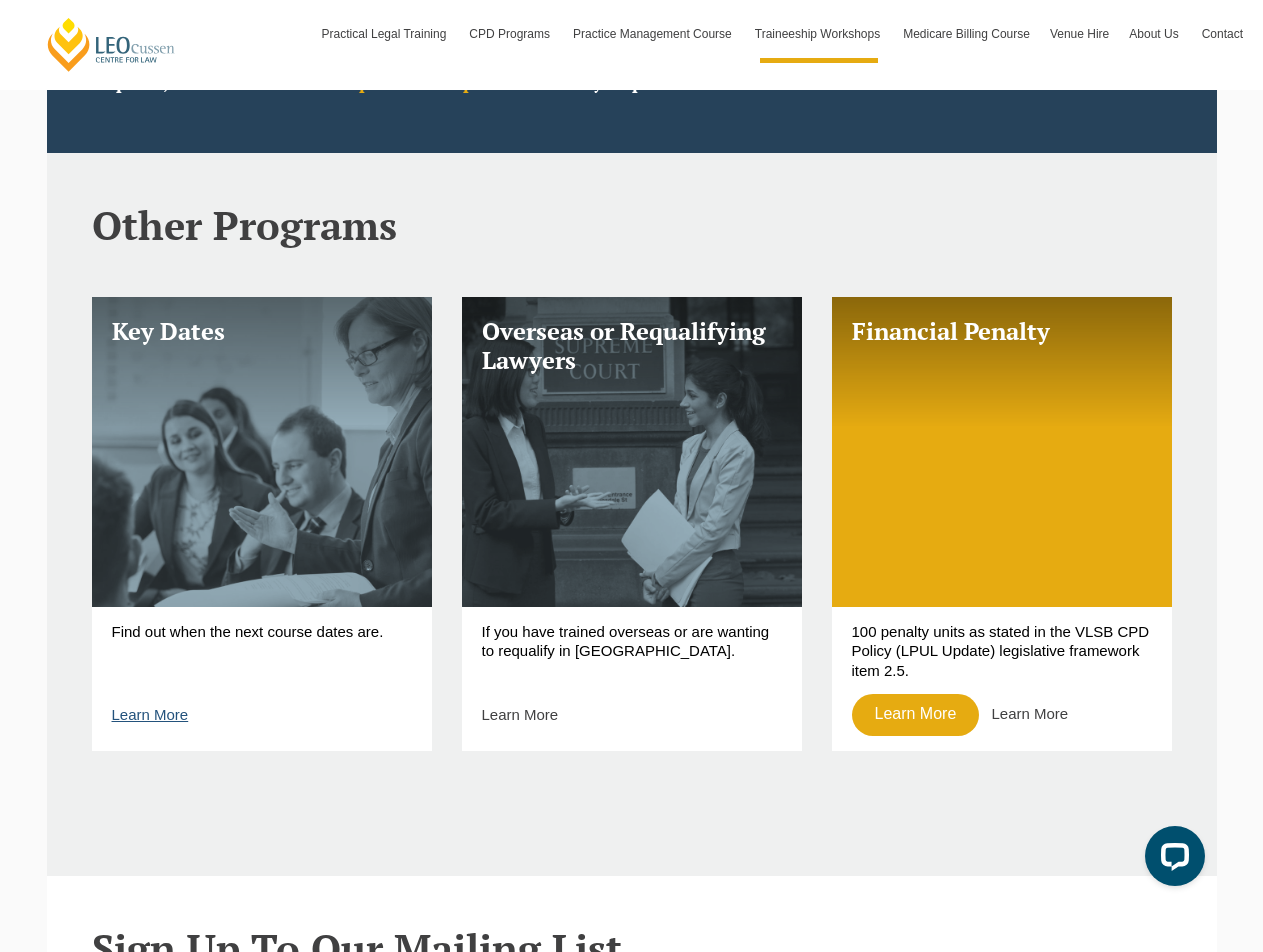 click on "Learn More" at bounding box center (150, 714) 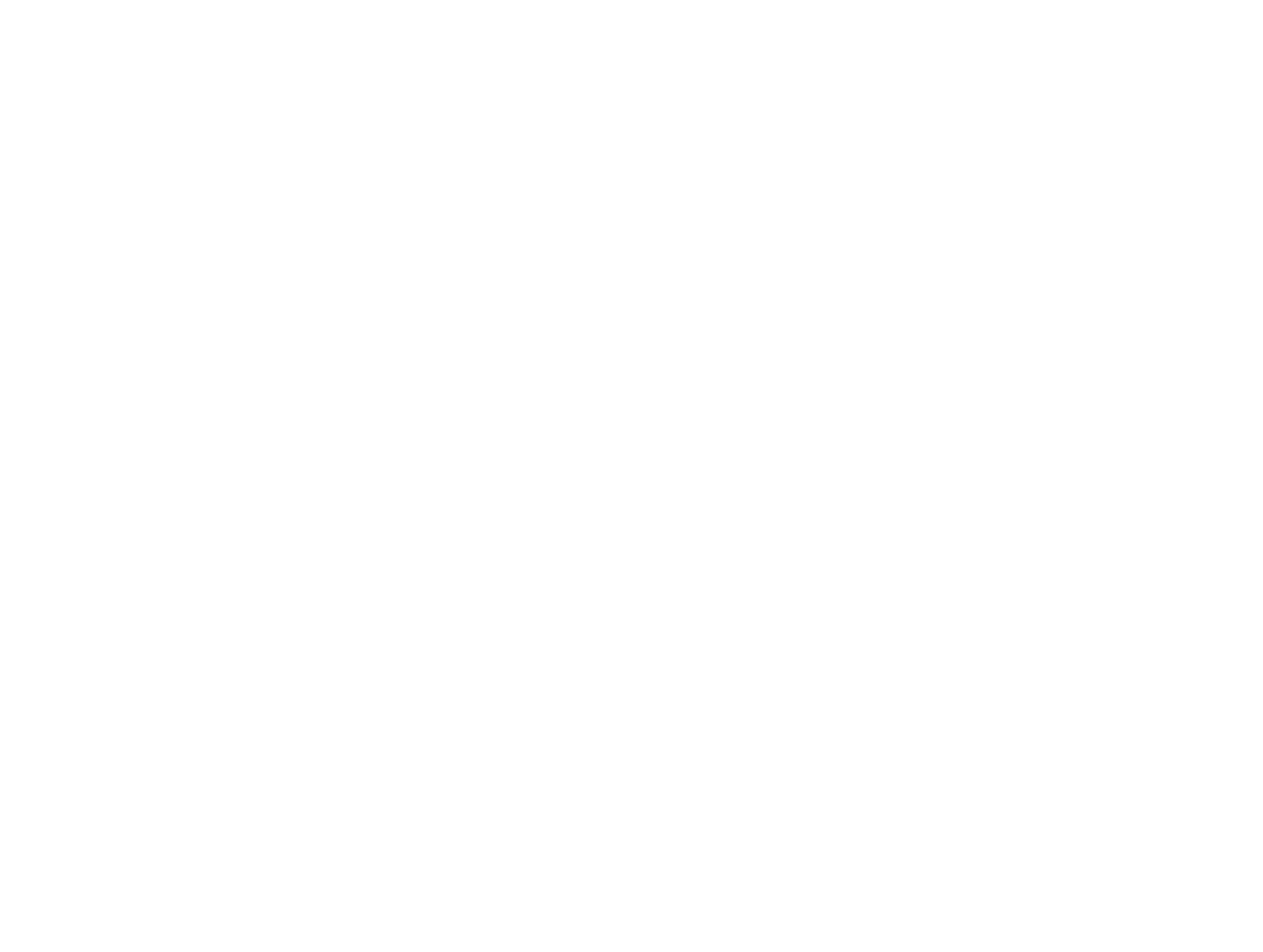 scroll, scrollTop: 0, scrollLeft: 0, axis: both 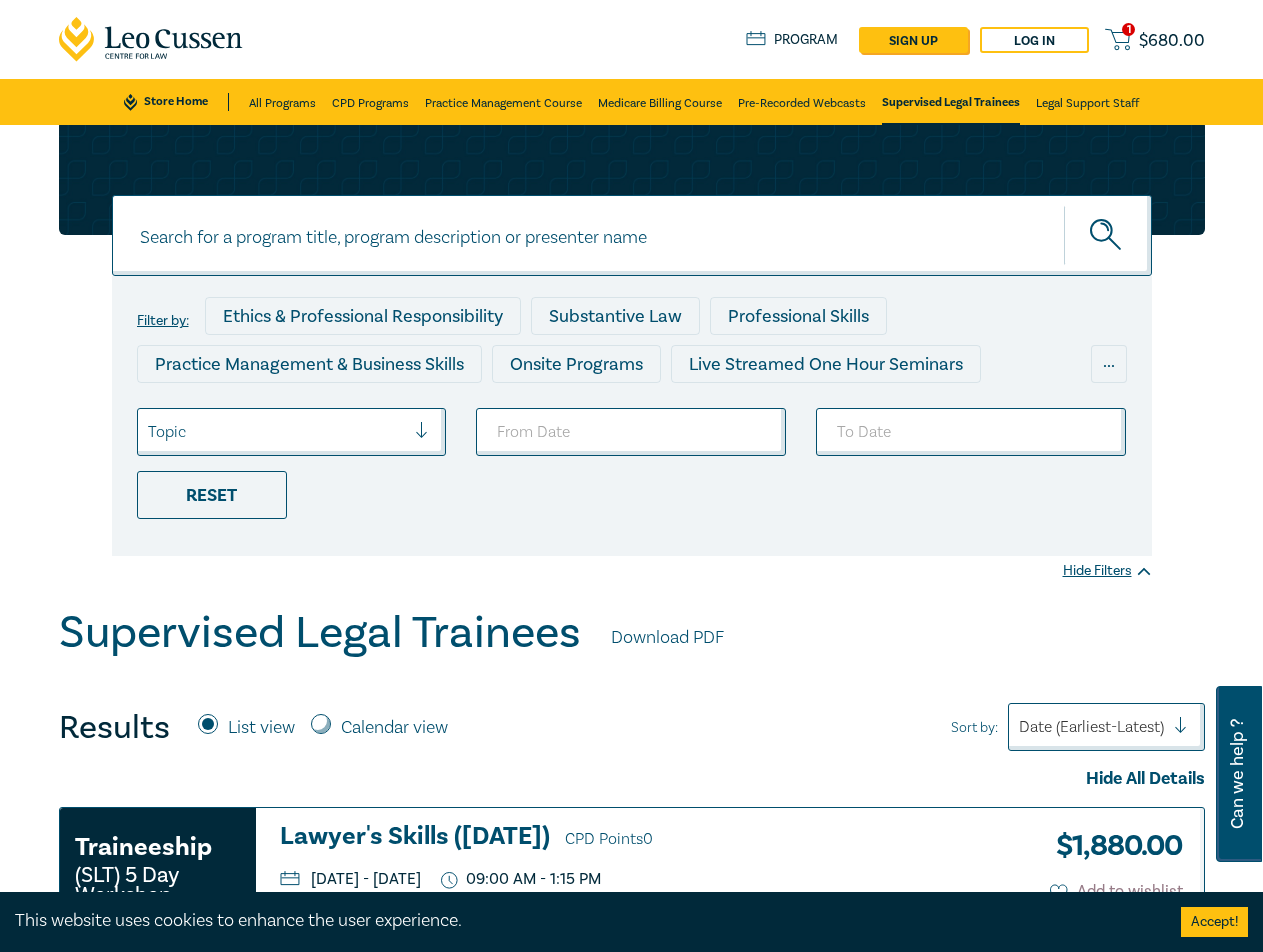 click on "Filter by: Ethics & Professional Responsibility Substantive Law Professional Skills Practice Management & Business Skills Onsite Programs Live Streamed One Hour Seminars Live Streamed Conferences and Intensives Live Streamed Practical Workshops Pre-Recorded Webcasts 10 CPD Point Packages National Programs Mental Health First Aid for Legal Professionals CPD Online Modules Building & Construction Business & Contracts Consumer Corporate & In-House Counsel Costs Criminal Employment & Workplace Relations Ethics Family Finance, Tax, Superannuation Government, Privacy & FOI Insolvency & Restructuring Intellectual Property Legal Practice Fundamentals Litigation & Advocacy Migration Personal Injury & Medico-Legal Professional Skills & Practice Management Property, Leases & Planning Sports Law Wills, Trusts & Succession Planning Face to Face Live Stream ... Topic Reset Hide Filters" at bounding box center (632, 340) 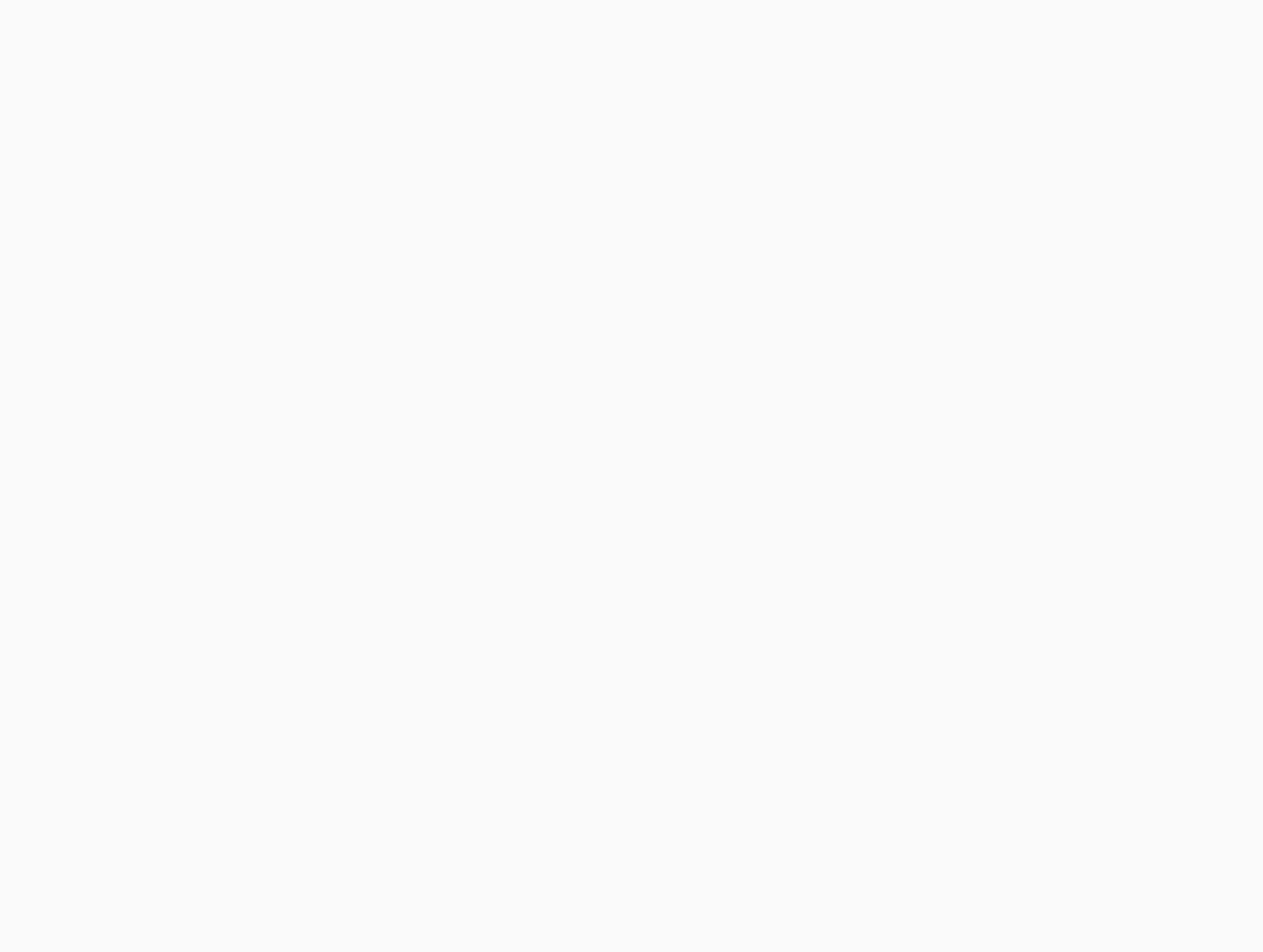 scroll, scrollTop: 0, scrollLeft: 0, axis: both 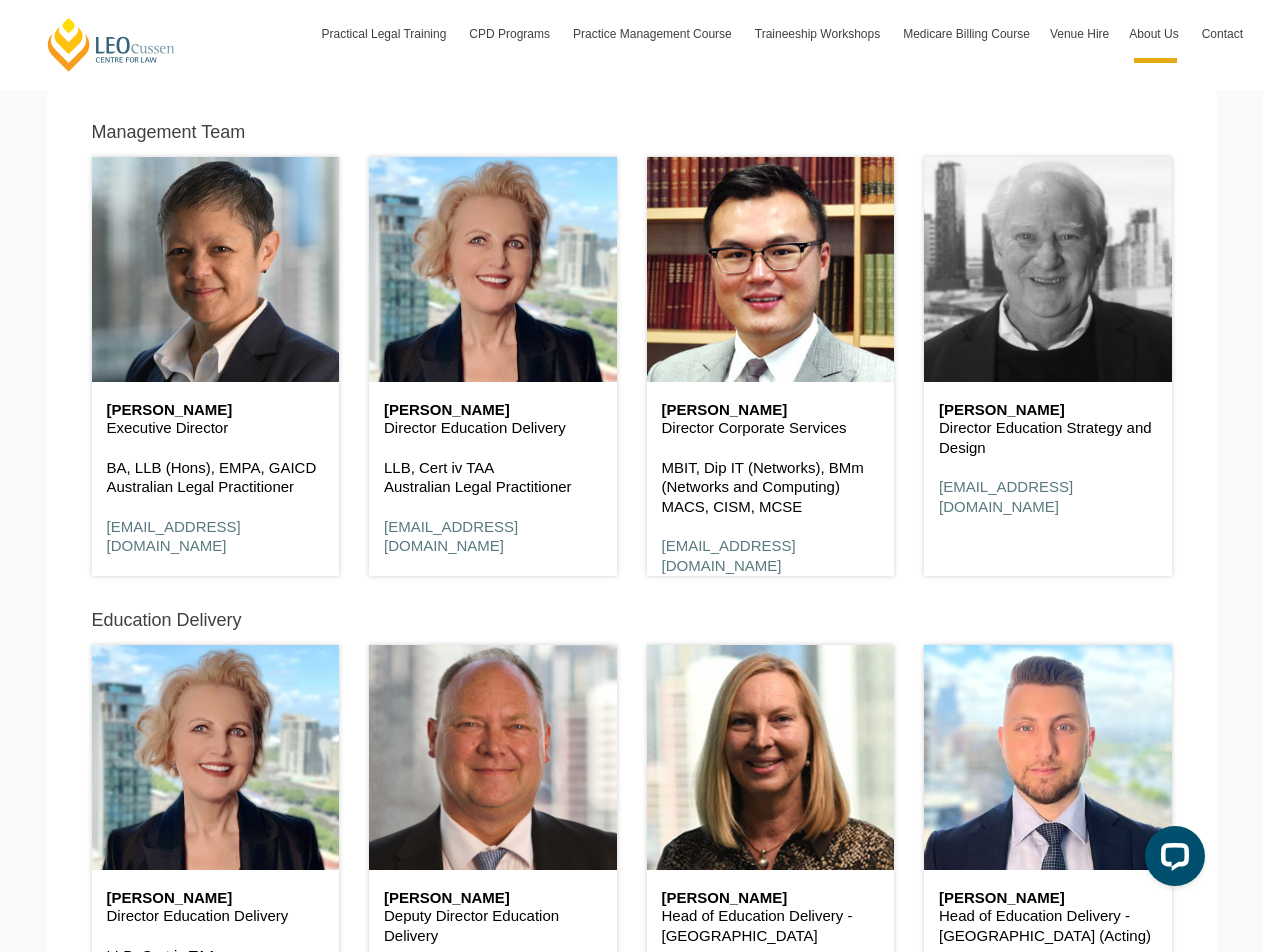 click at bounding box center [1048, 269] 